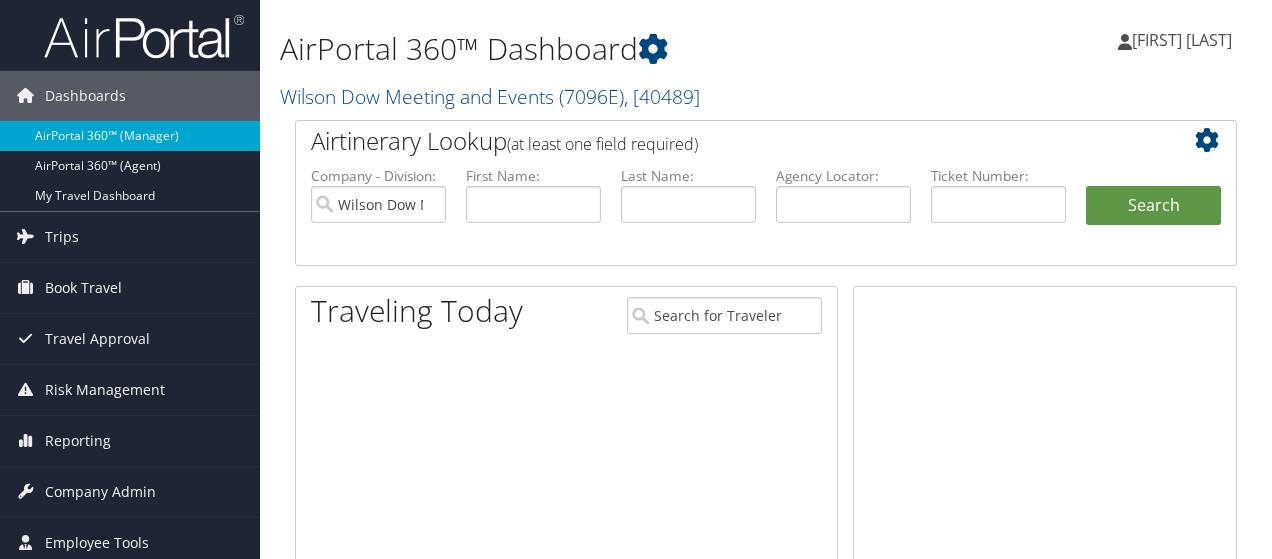 scroll, scrollTop: 0, scrollLeft: 0, axis: both 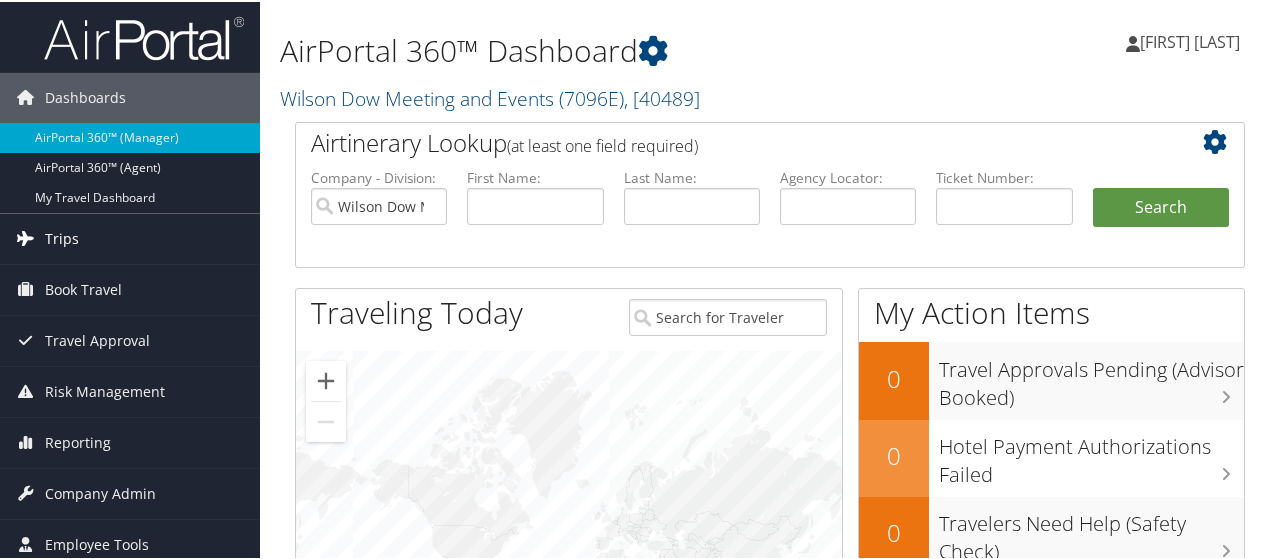 click on "Trips" at bounding box center [62, 237] 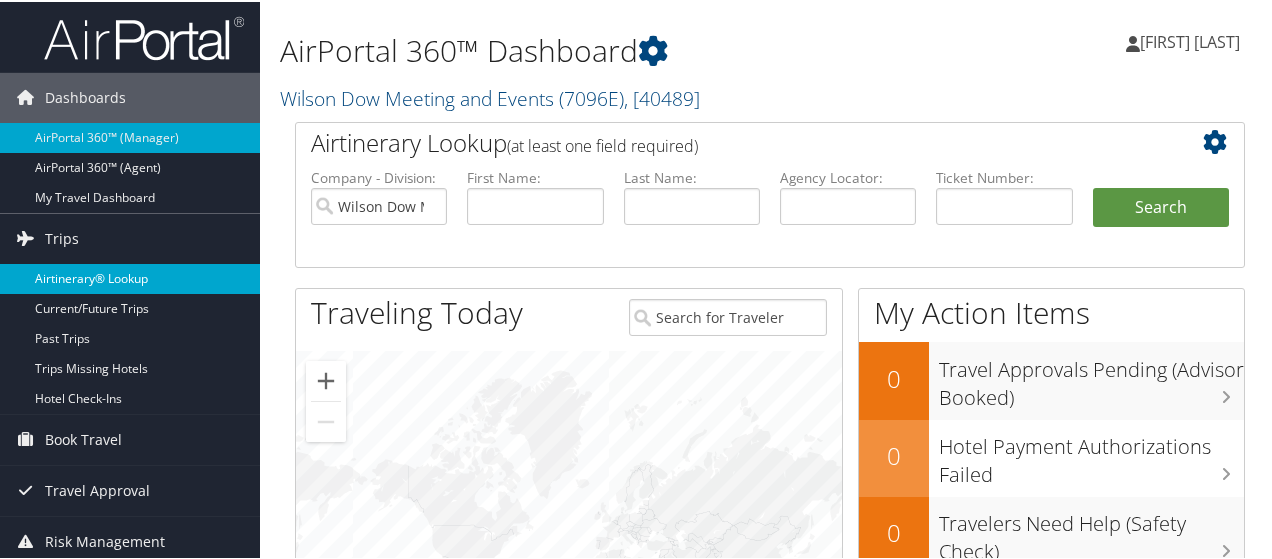 click on "Airtinerary® Lookup" at bounding box center [130, 277] 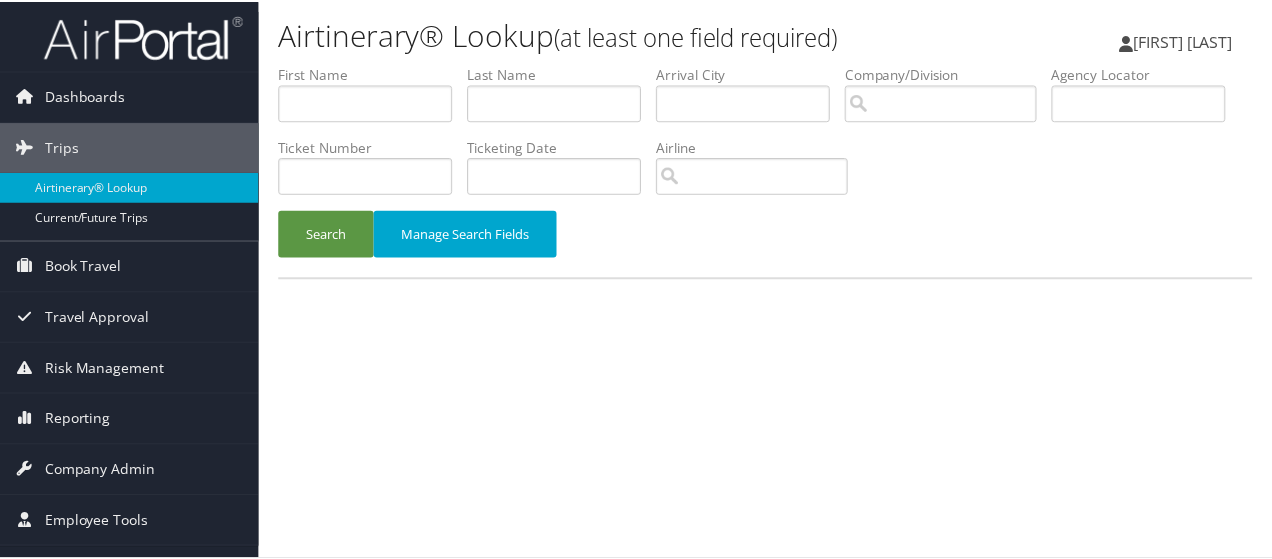 scroll, scrollTop: 0, scrollLeft: 0, axis: both 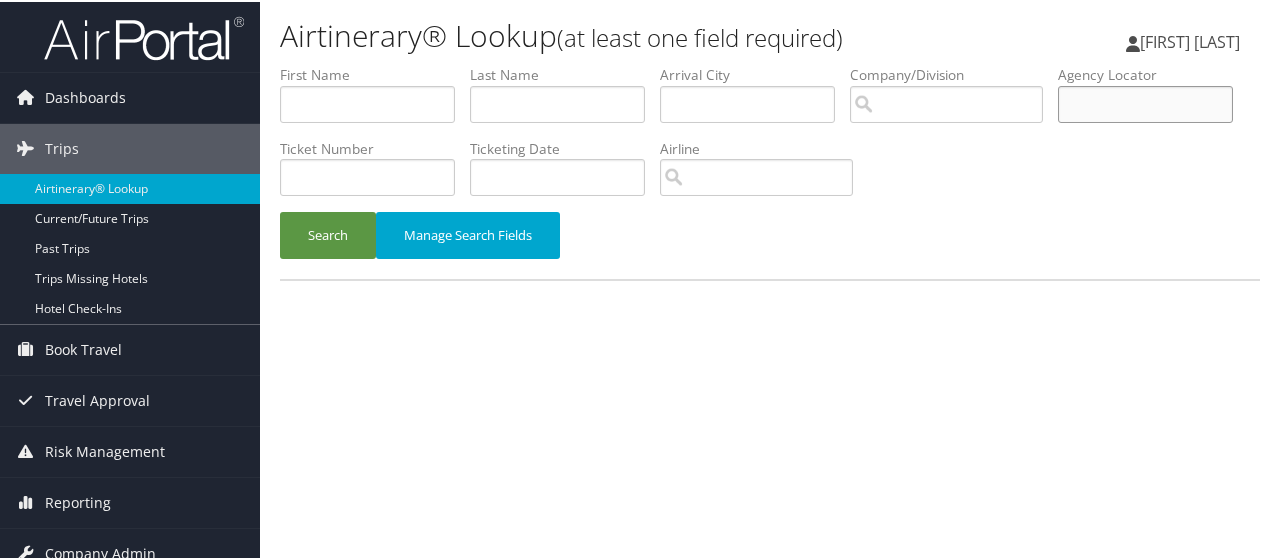 click at bounding box center [1145, 102] 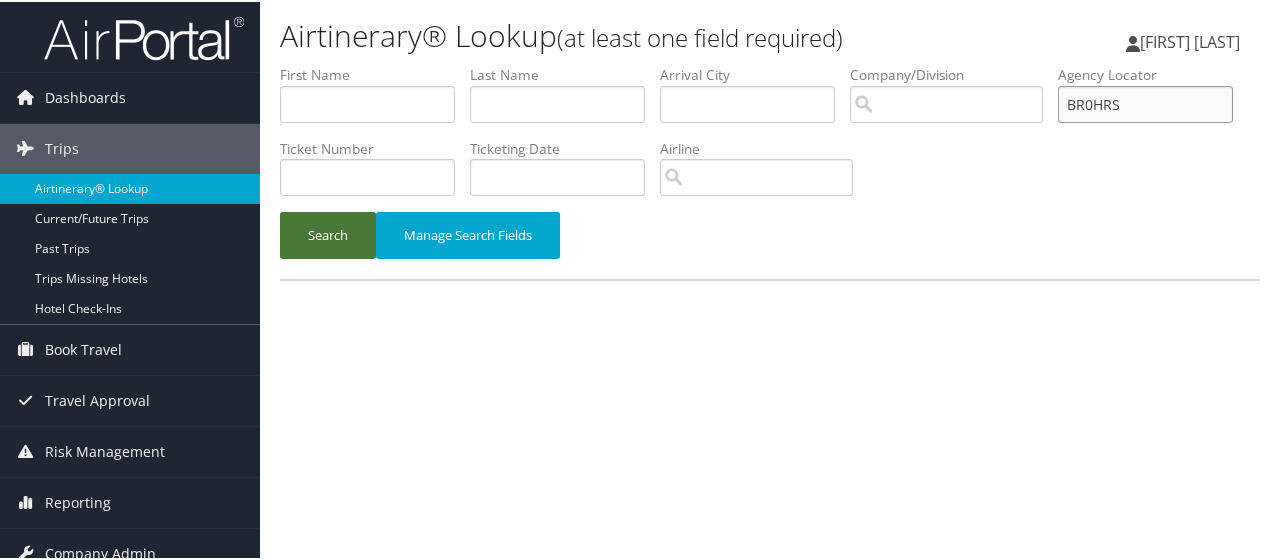 type on "BR0HRS" 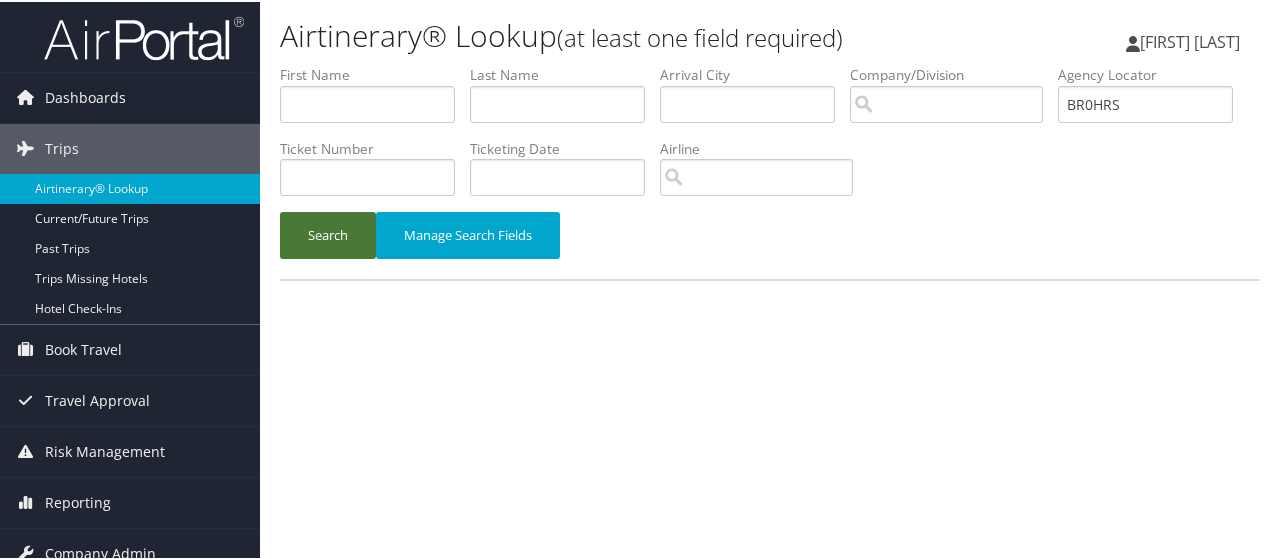 click on "Search" at bounding box center (328, 233) 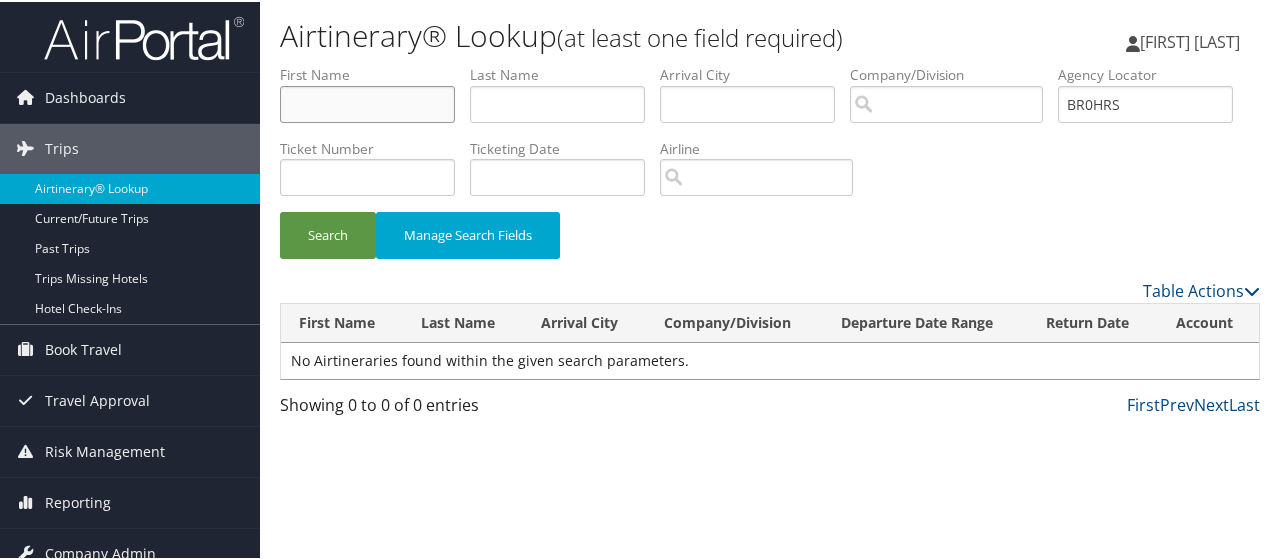 click at bounding box center (367, 102) 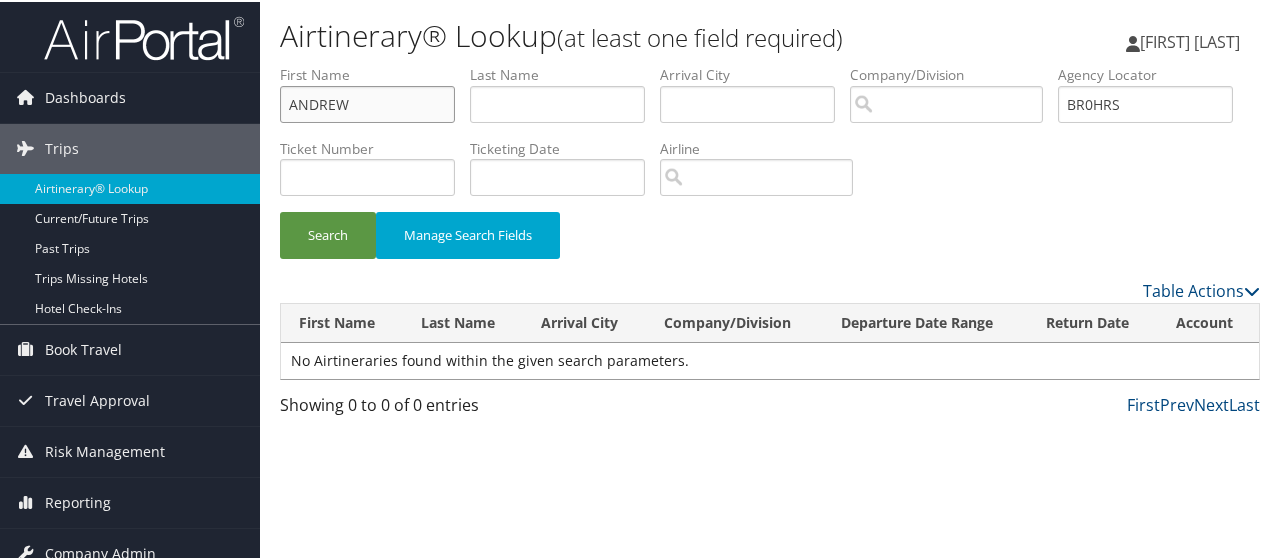 type on "ANDREW" 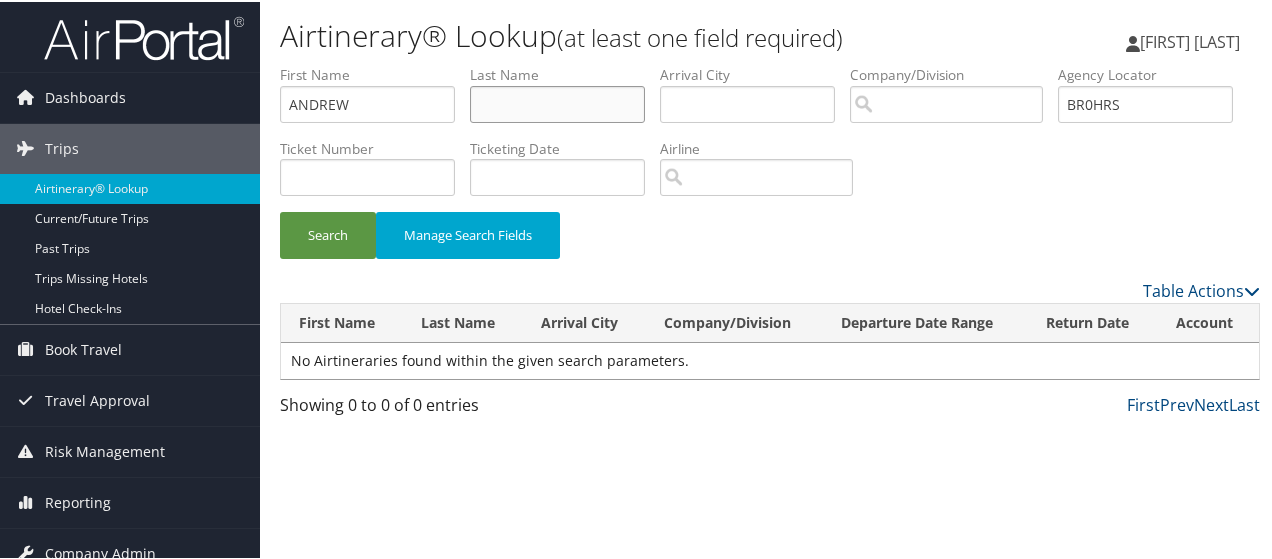 click at bounding box center (557, 102) 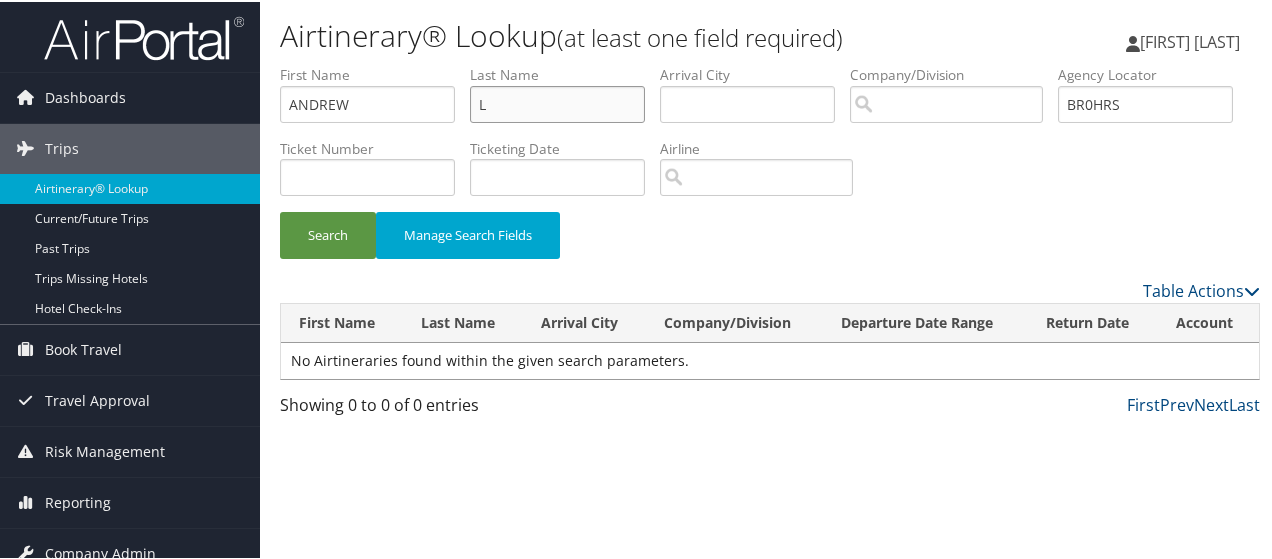 click on "L" at bounding box center [557, 102] 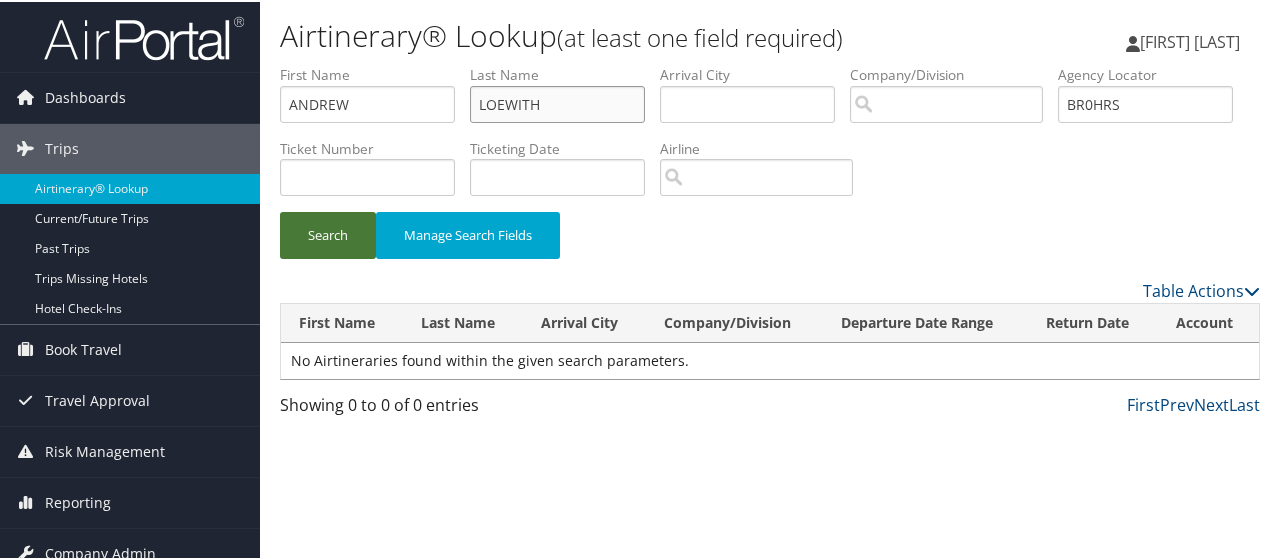 type on "LOEWITH" 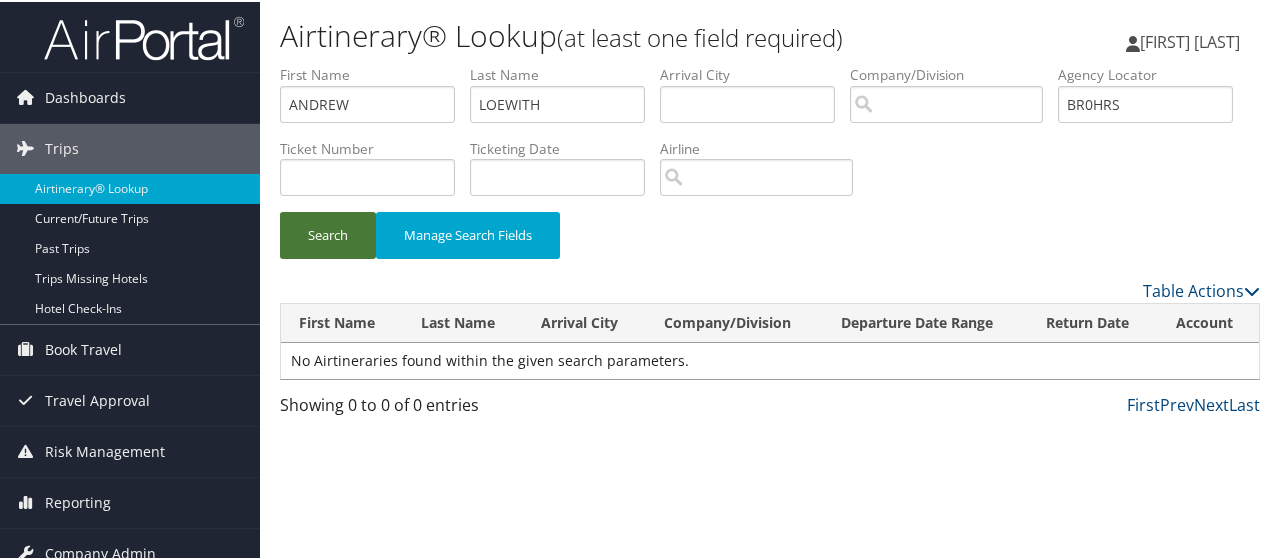 click on "Search" at bounding box center (328, 233) 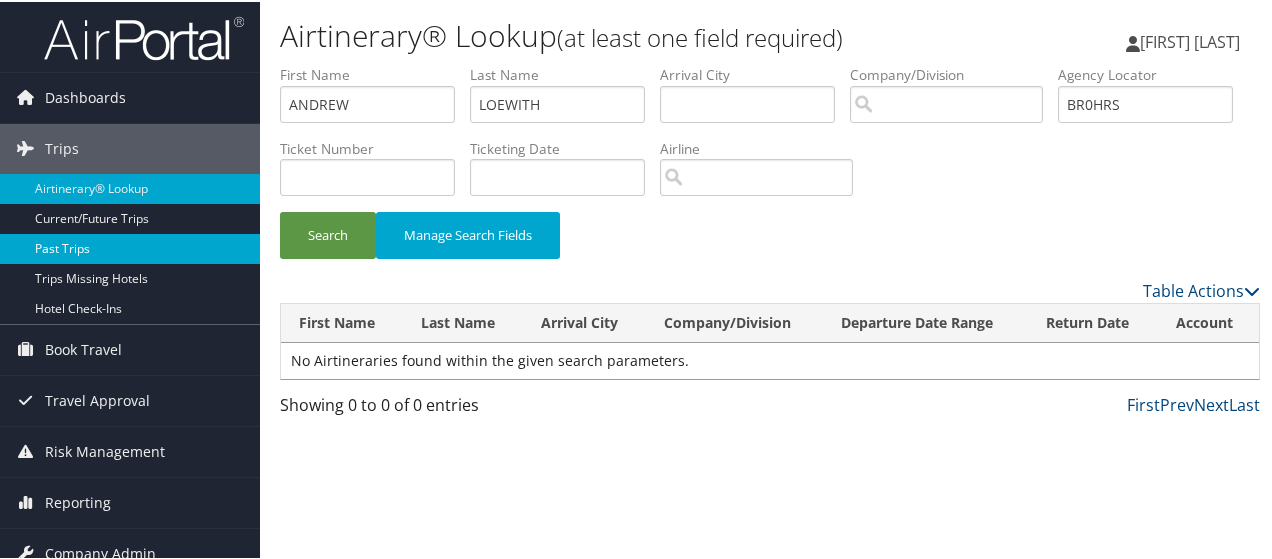 click on "Past Trips" at bounding box center (130, 247) 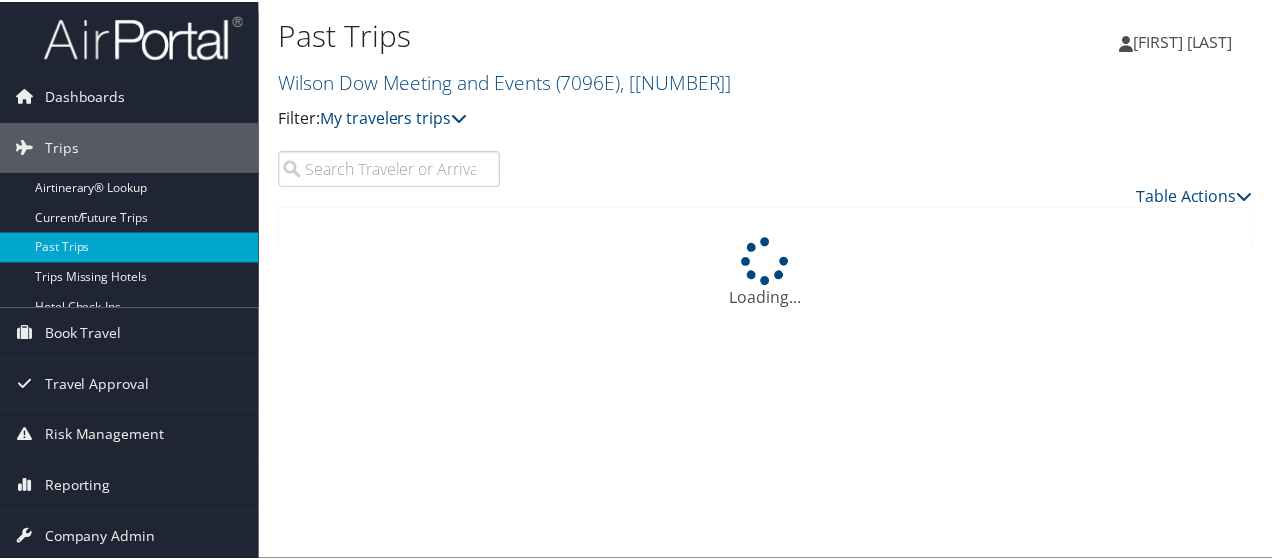 scroll, scrollTop: 0, scrollLeft: 0, axis: both 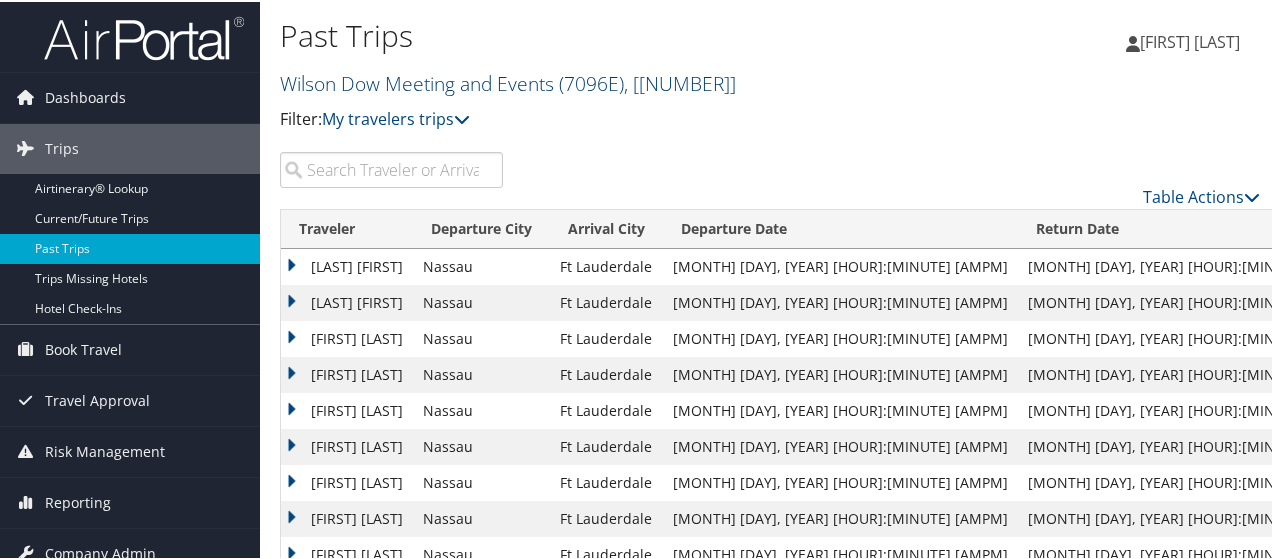click on "( [NUMBER] )" at bounding box center [591, 81] 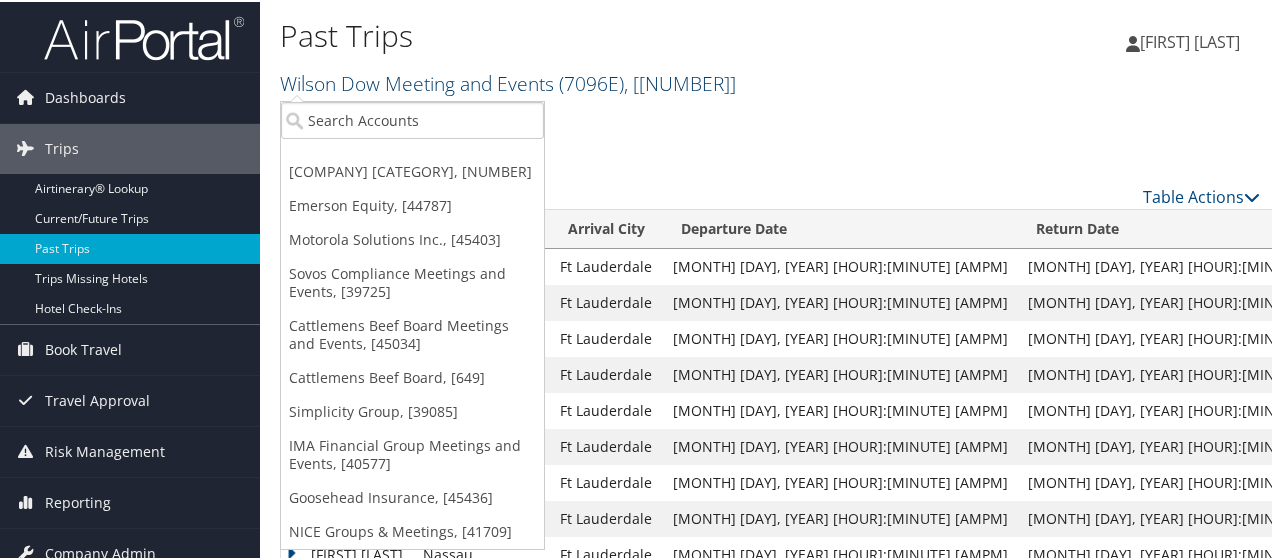 scroll, scrollTop: 6, scrollLeft: 0, axis: vertical 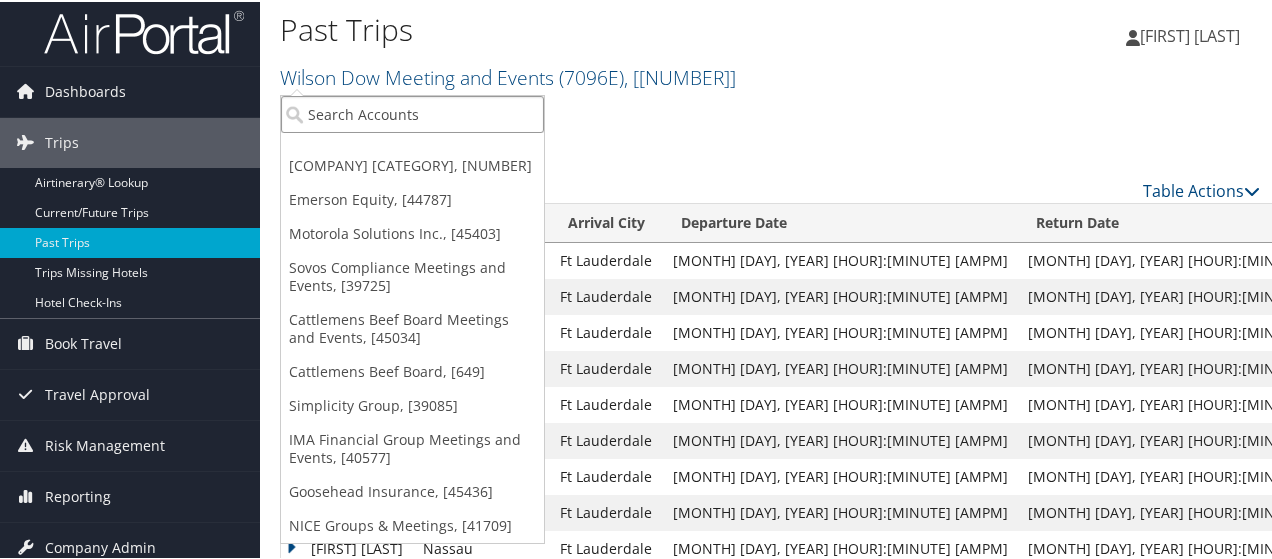 click at bounding box center (412, 112) 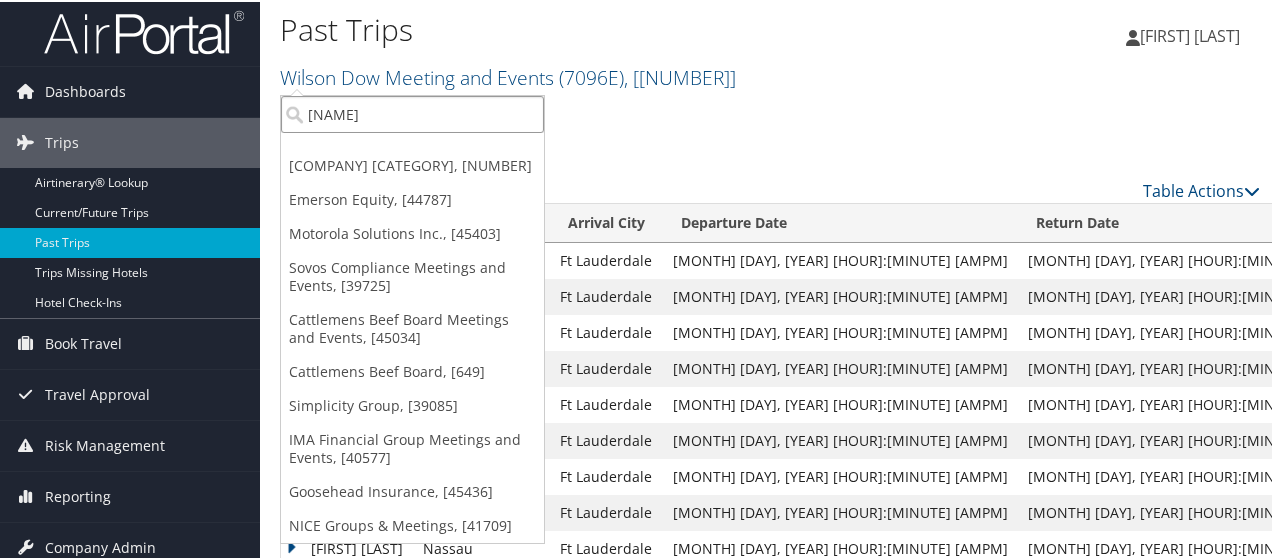 type on "NICE" 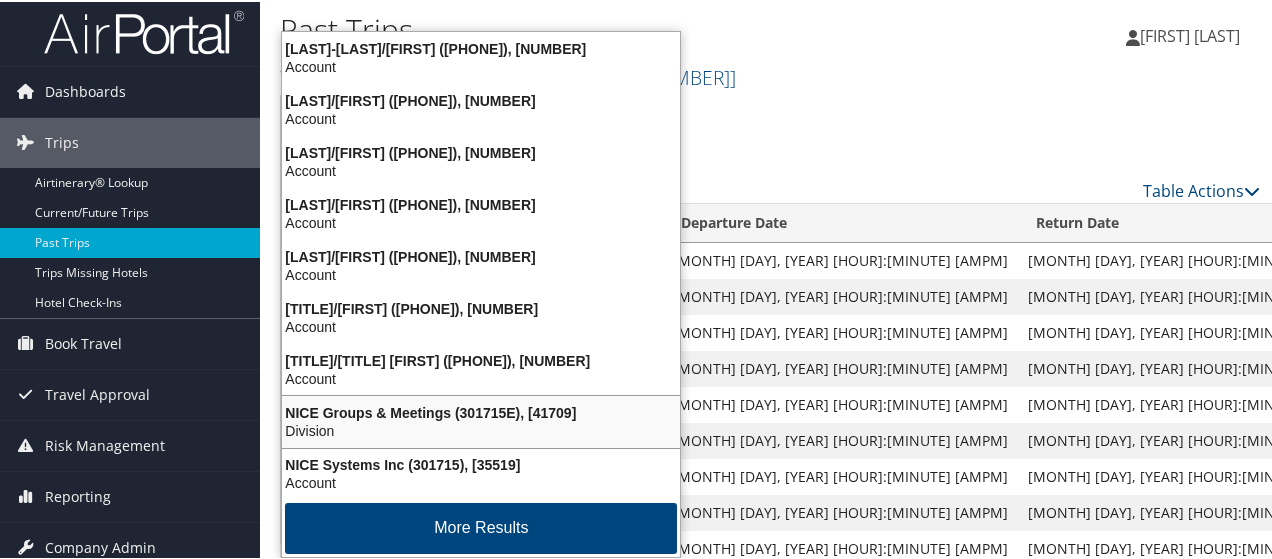 click on "NICE Groups & Meetings (301715E), [41709]" at bounding box center [481, 411] 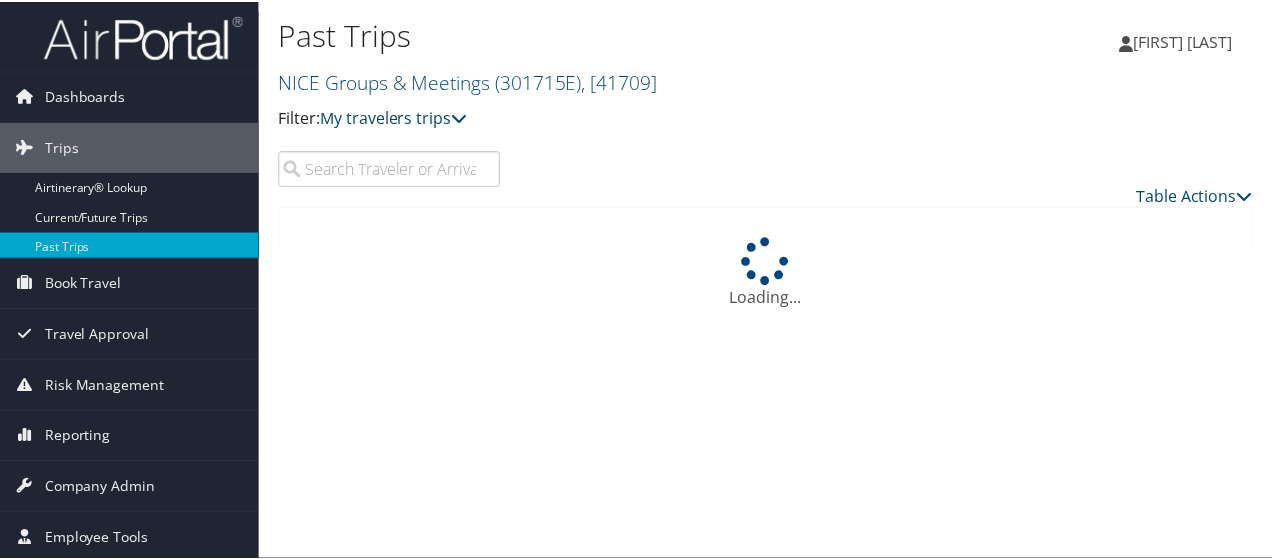 scroll, scrollTop: 0, scrollLeft: 0, axis: both 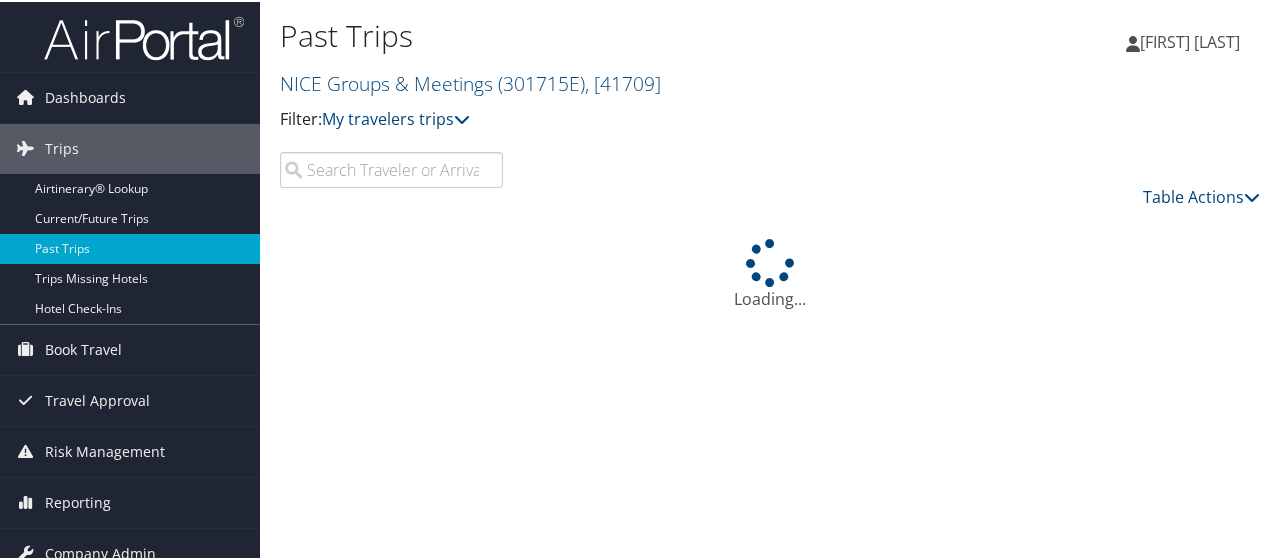 click at bounding box center (391, 168) 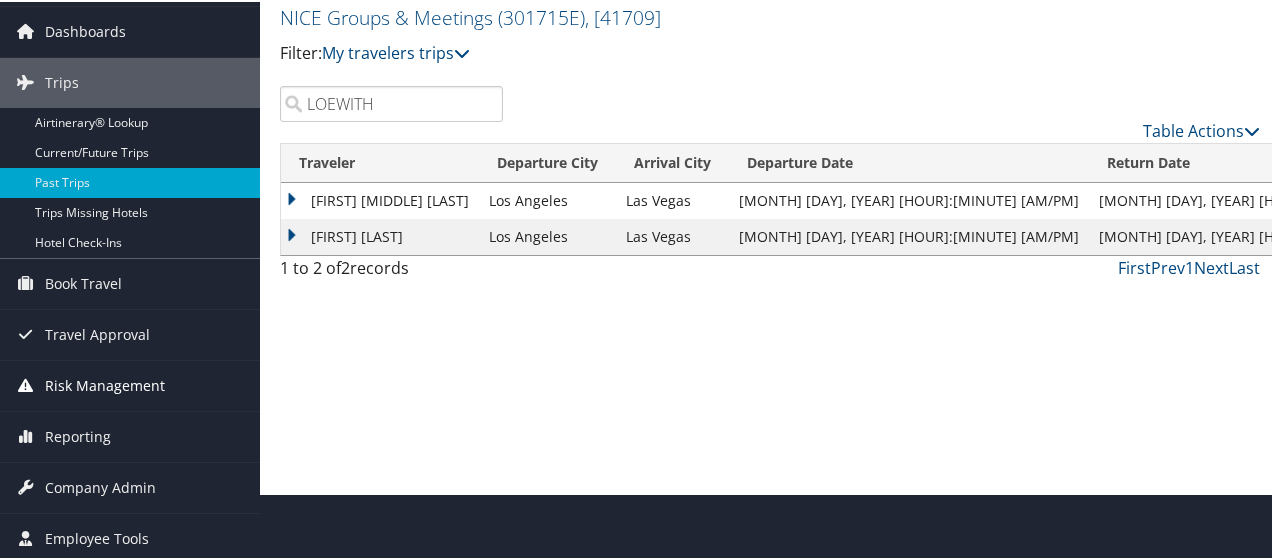 scroll, scrollTop: 0, scrollLeft: 0, axis: both 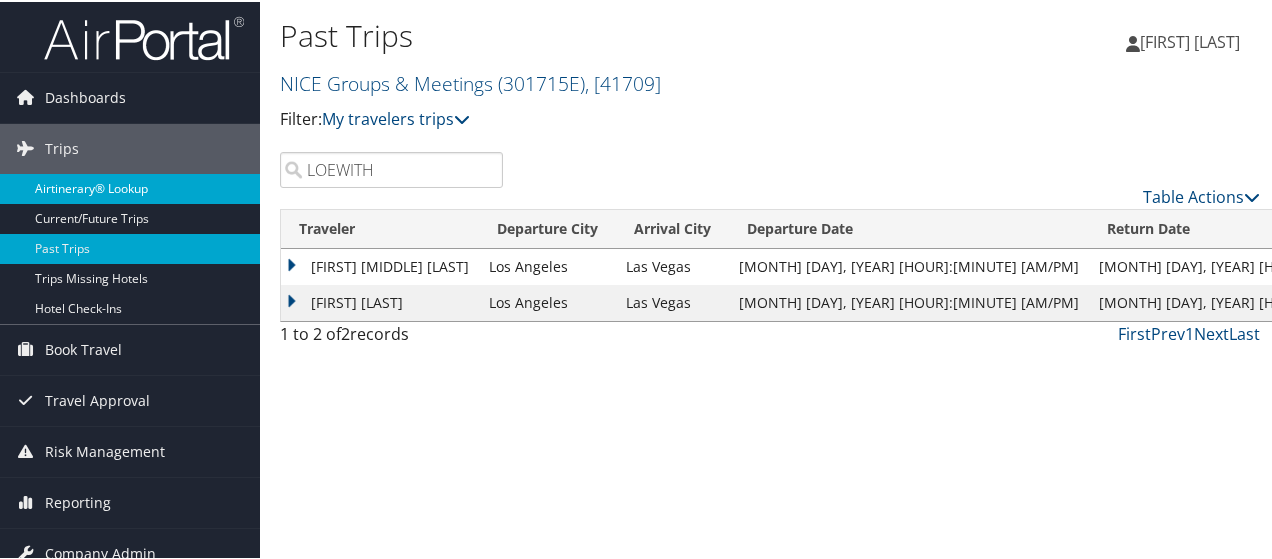 type on "LOEWITH" 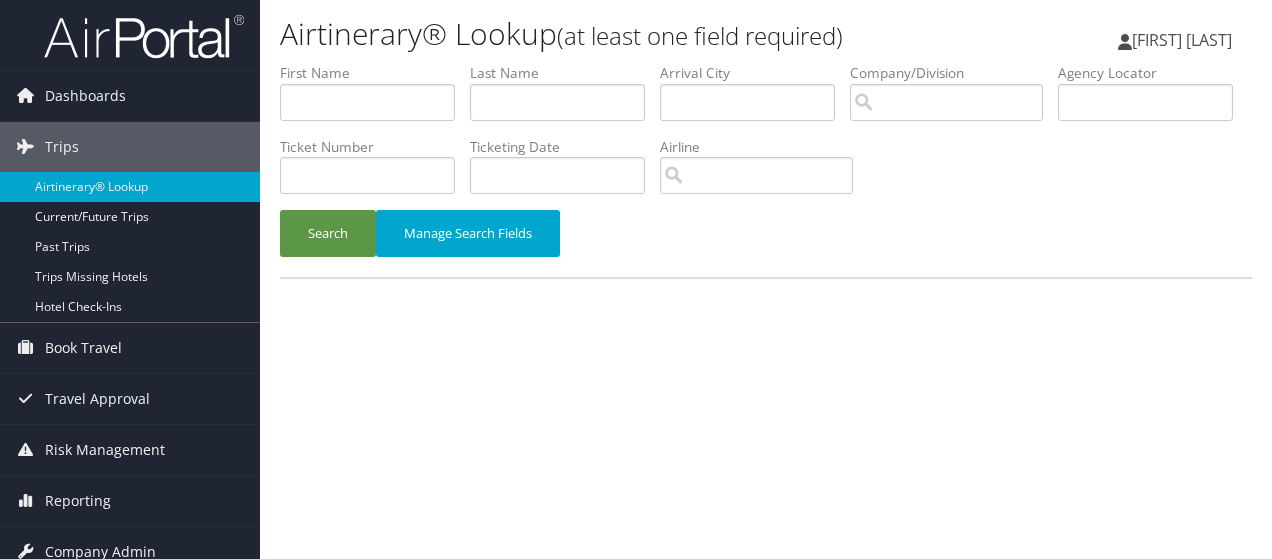 scroll, scrollTop: 0, scrollLeft: 0, axis: both 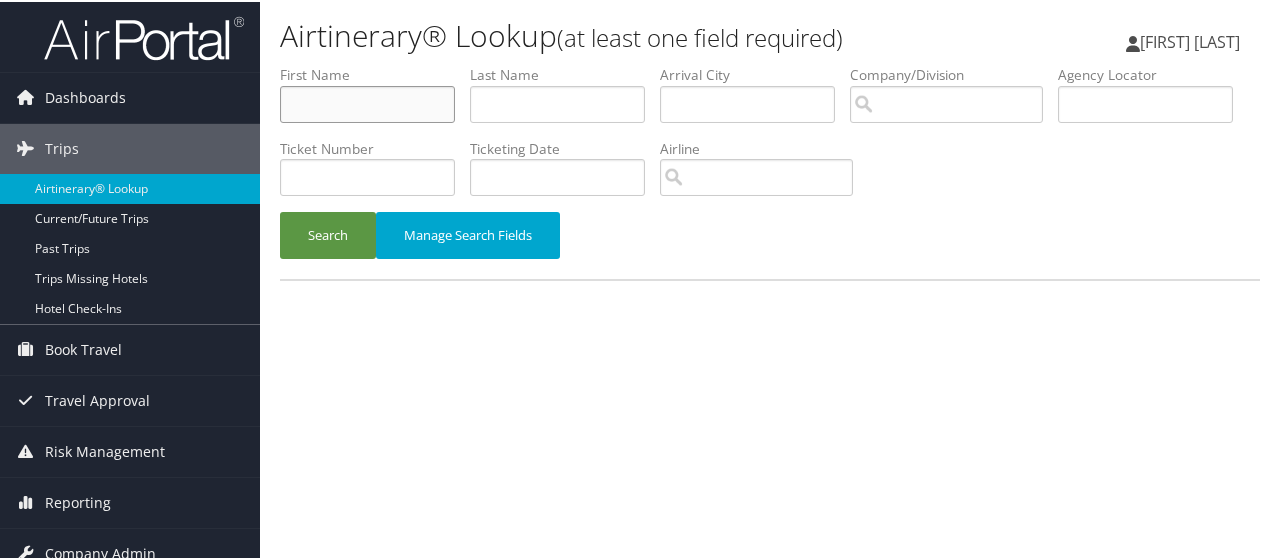 click at bounding box center (367, 102) 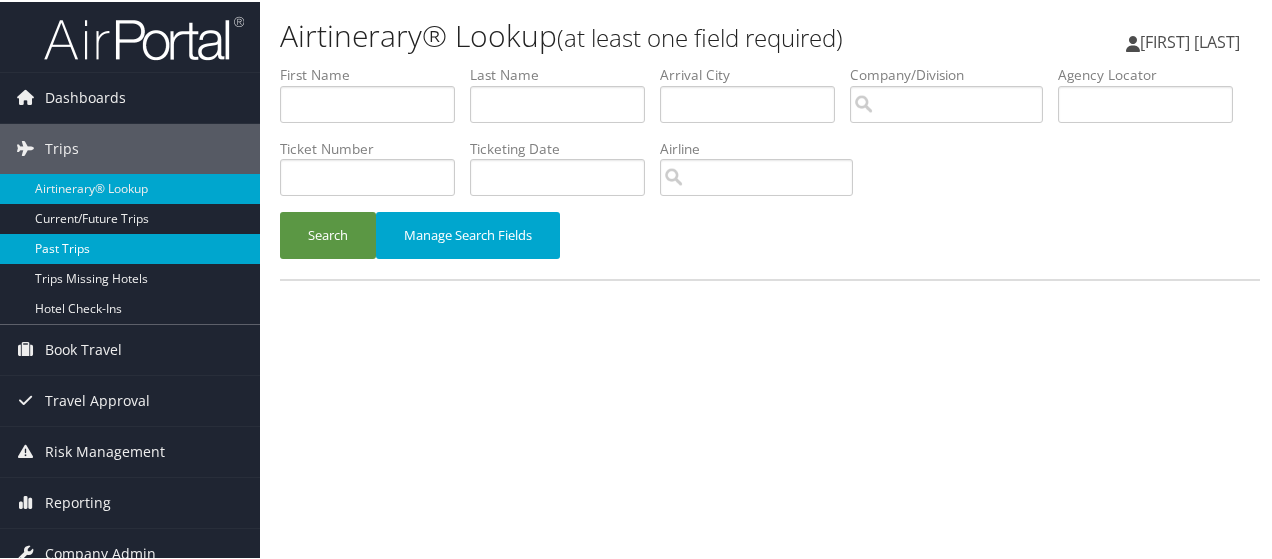 click on "Past Trips" at bounding box center [130, 247] 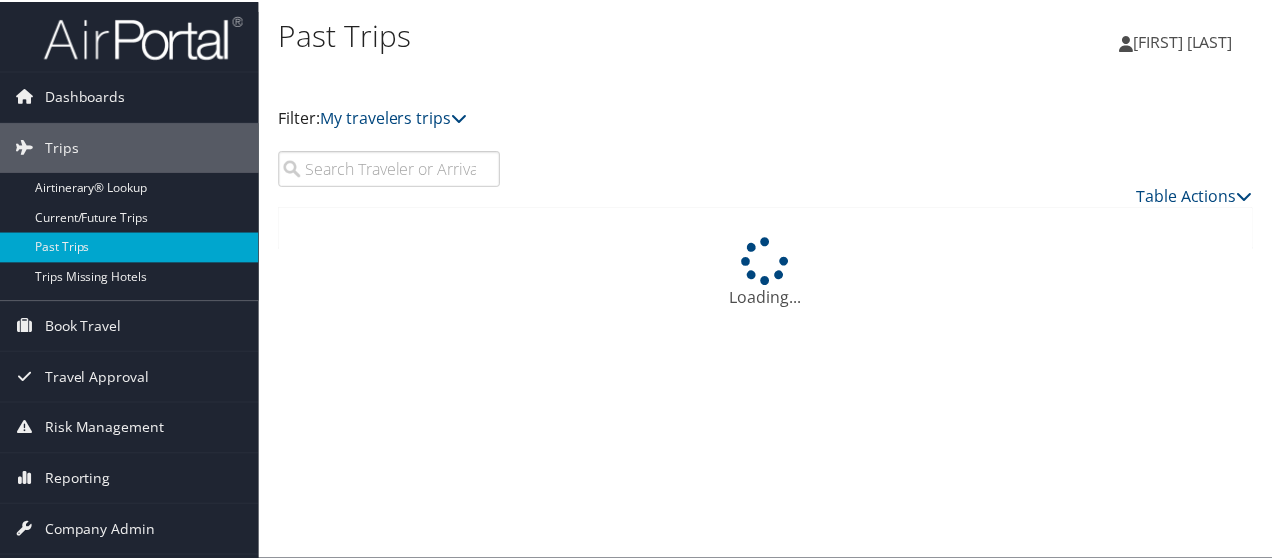 scroll, scrollTop: 0, scrollLeft: 0, axis: both 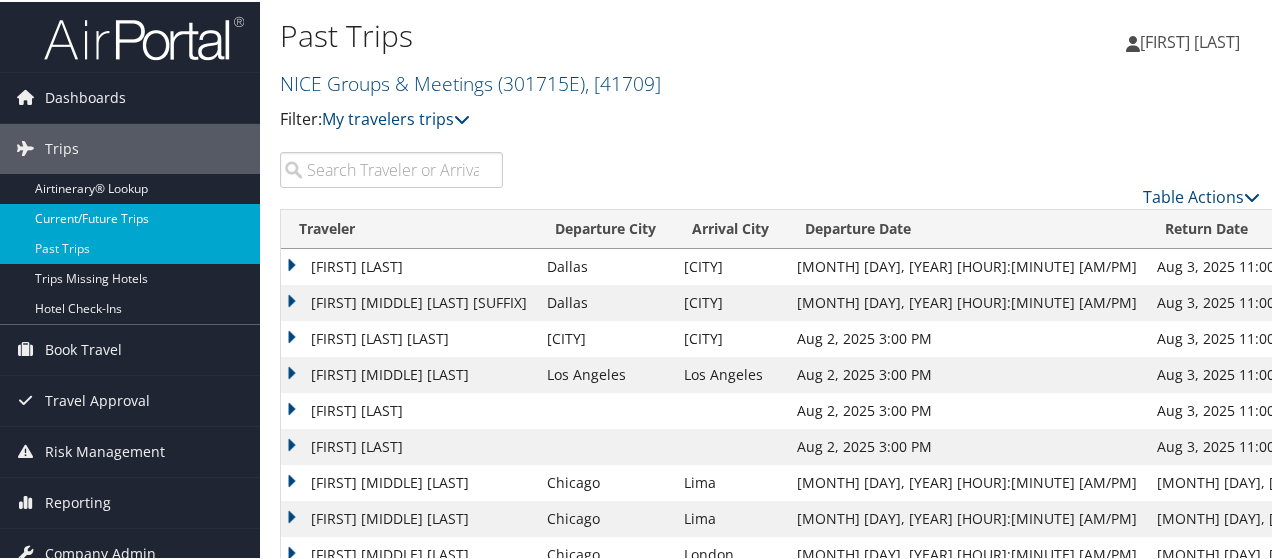 click on "Current/Future Trips" at bounding box center (130, 217) 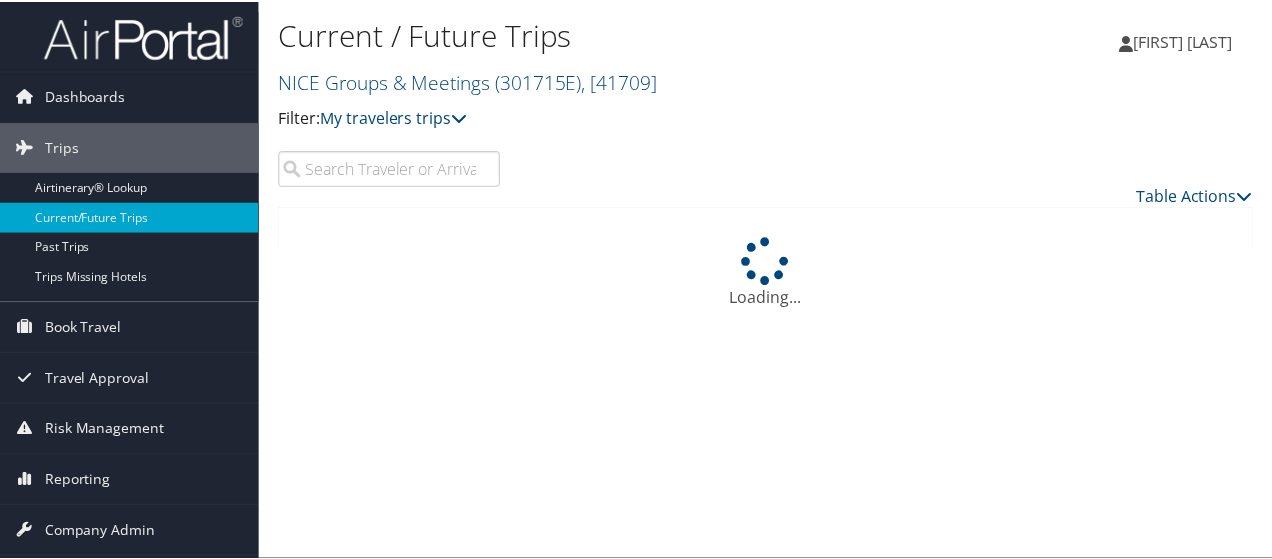 scroll, scrollTop: 0, scrollLeft: 0, axis: both 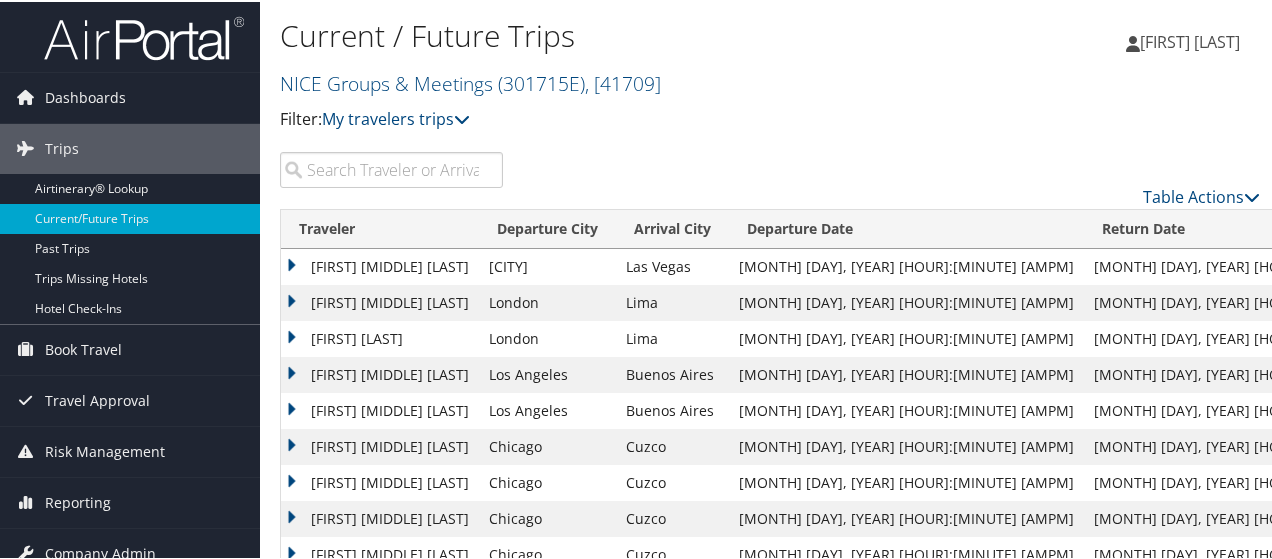click at bounding box center [391, 168] 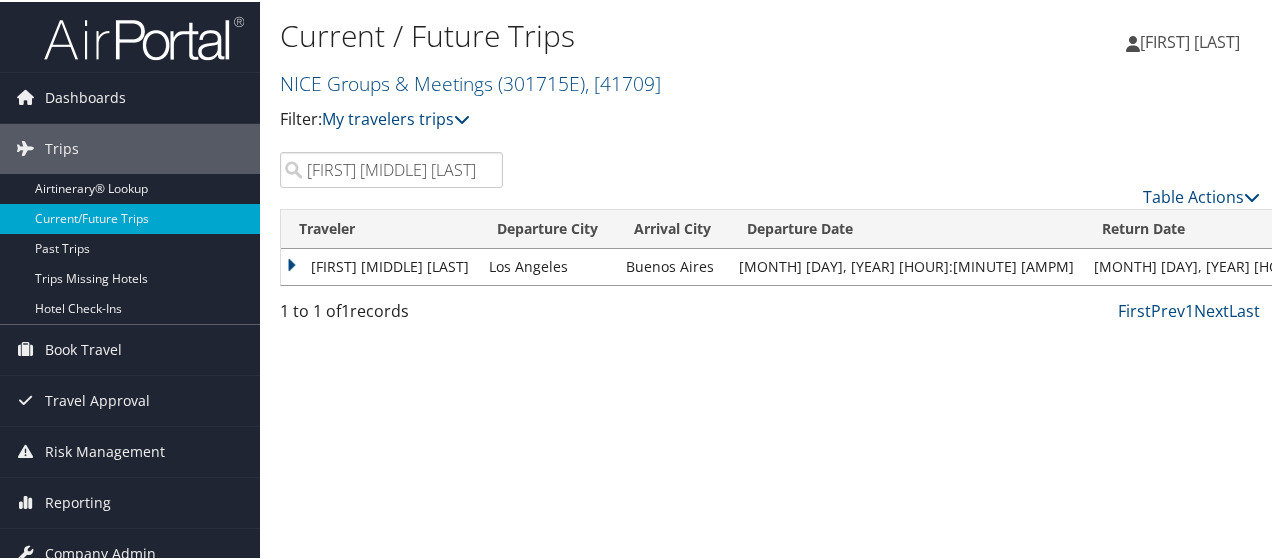type on "[FIRST] [MIDDLE] [LAST]" 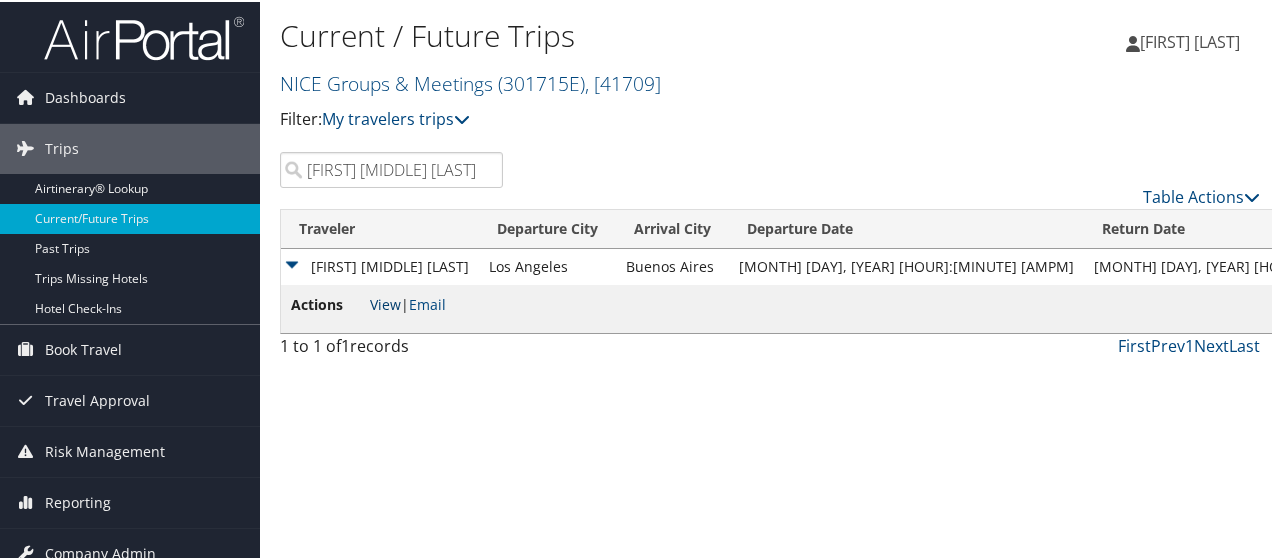 click on "View" at bounding box center (385, 302) 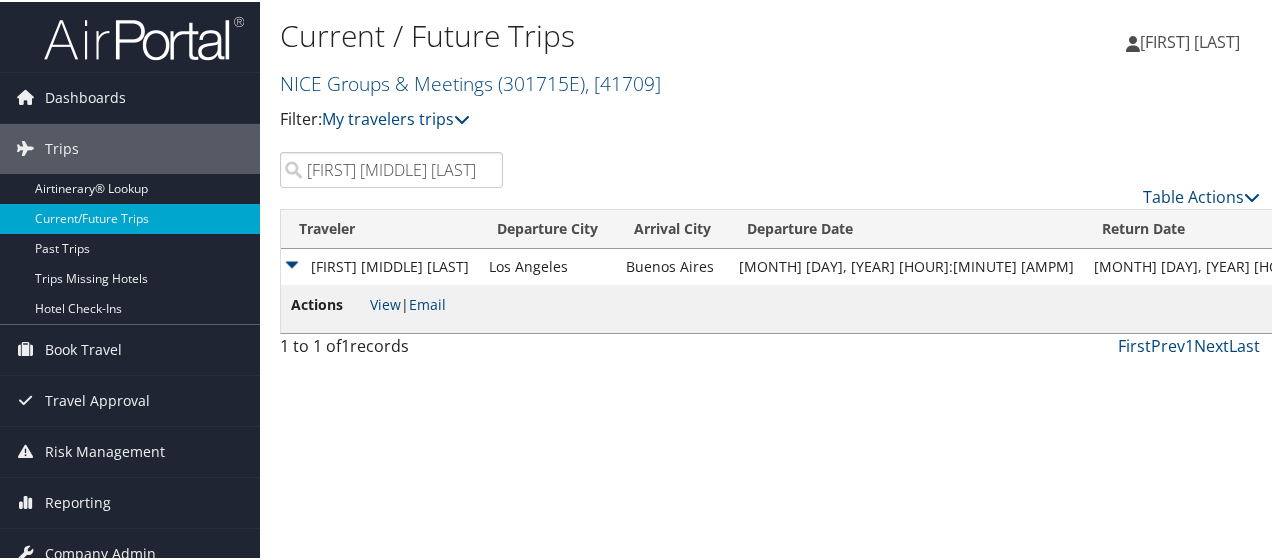 click on "[FIRST] [LAST]" at bounding box center (1190, 40) 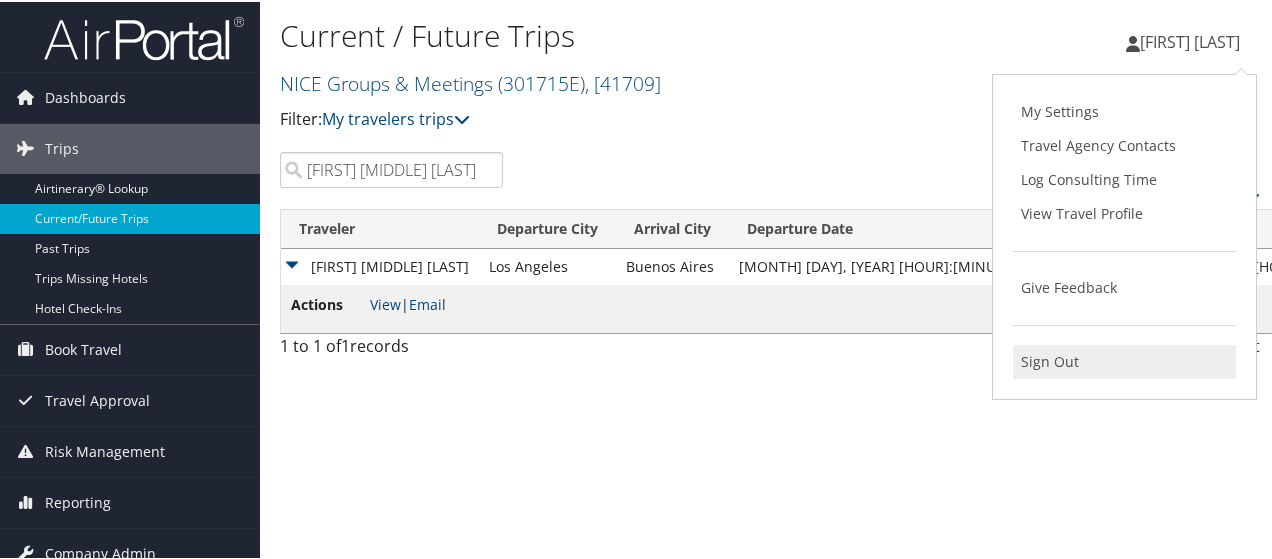 click on "Sign Out" at bounding box center [1124, 360] 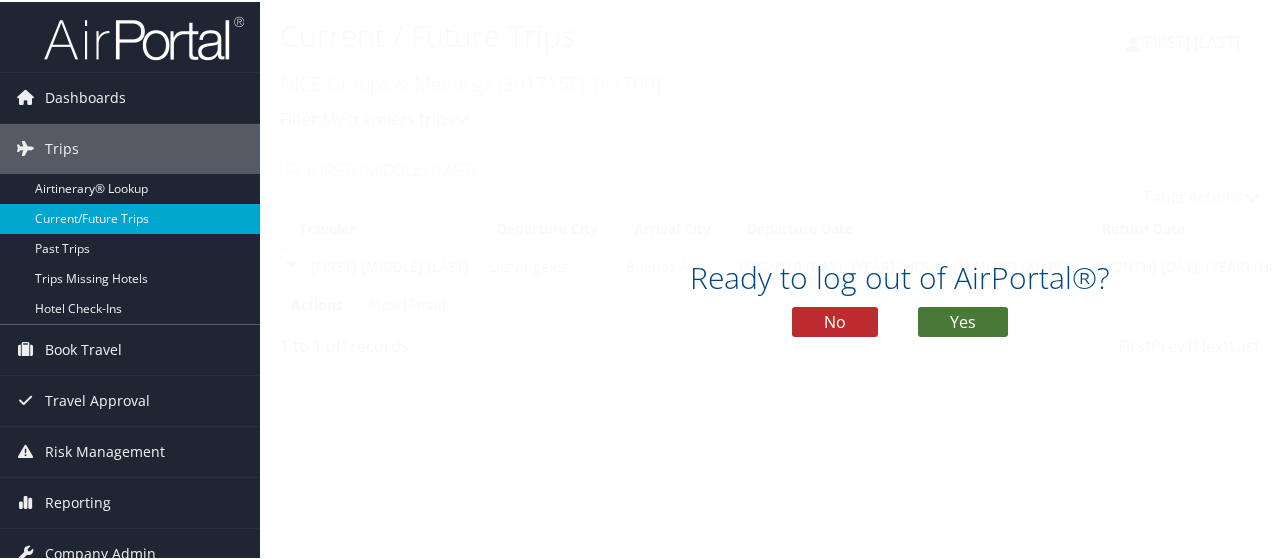 click on "Yes" at bounding box center [963, 320] 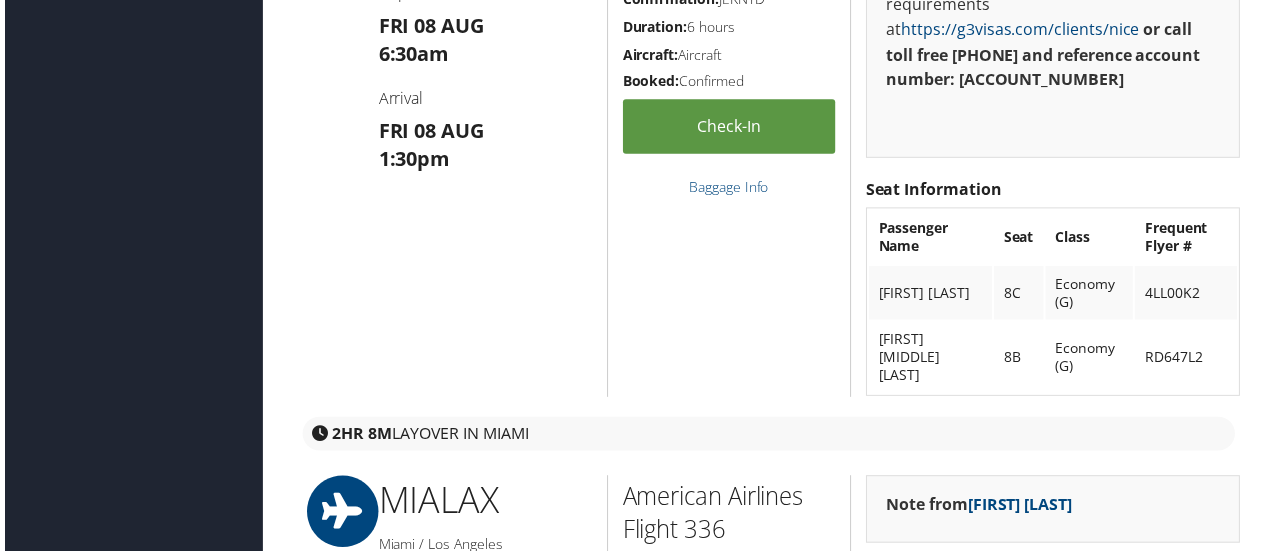 scroll, scrollTop: 6400, scrollLeft: 0, axis: vertical 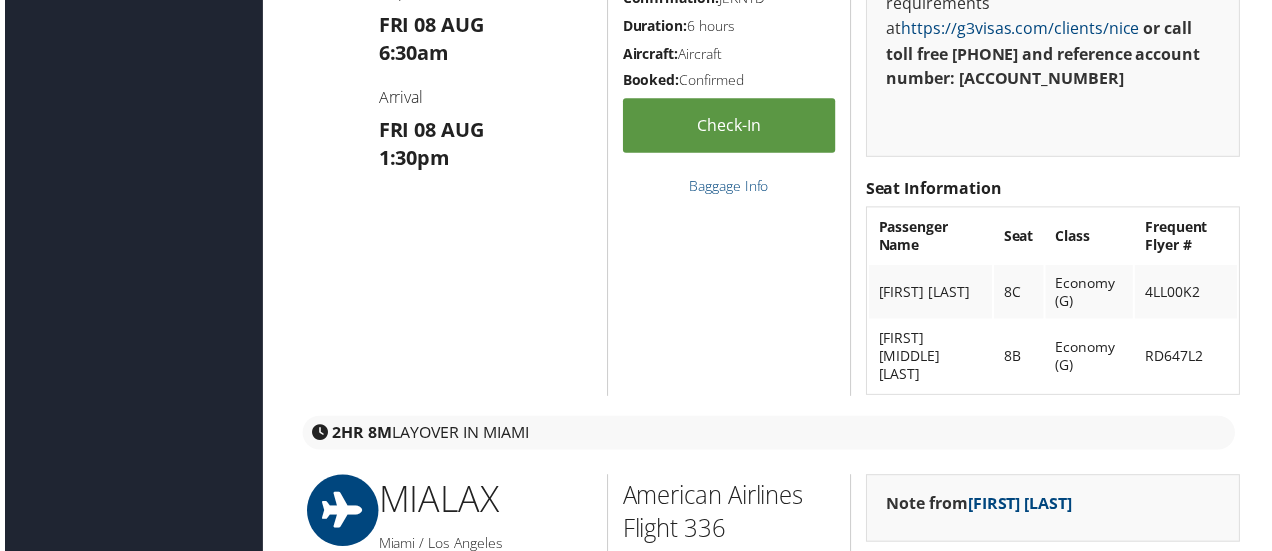 drag, startPoint x: 774, startPoint y: 129, endPoint x: 718, endPoint y: 131, distance: 56.0357 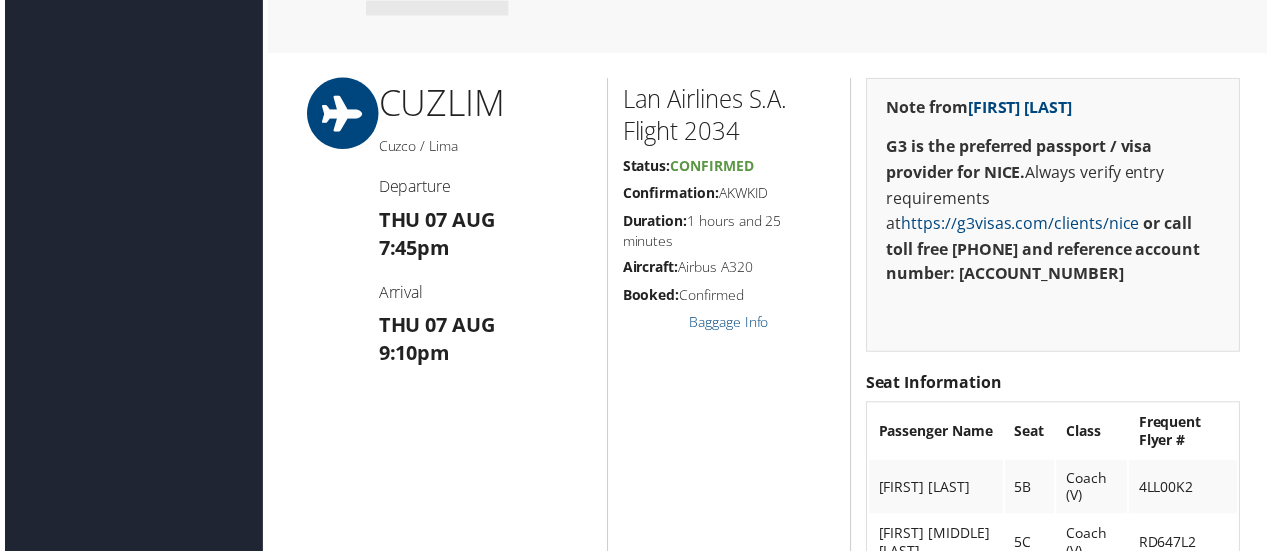 scroll, scrollTop: 5300, scrollLeft: 0, axis: vertical 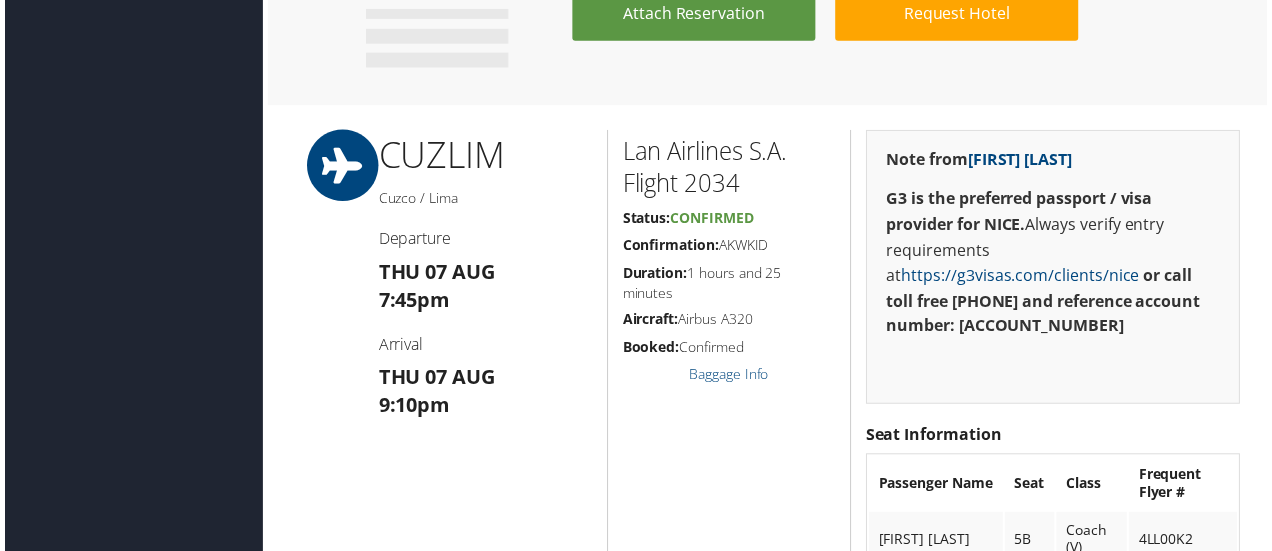 drag, startPoint x: 758, startPoint y: 345, endPoint x: 722, endPoint y: 351, distance: 36.496574 